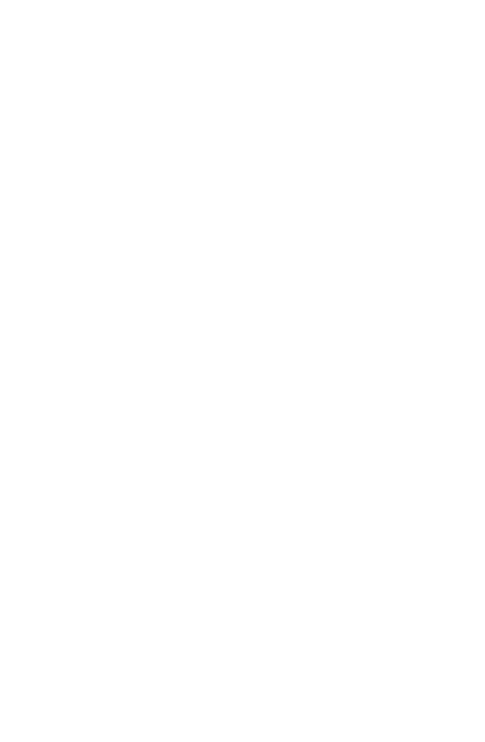 scroll, scrollTop: 0, scrollLeft: 0, axis: both 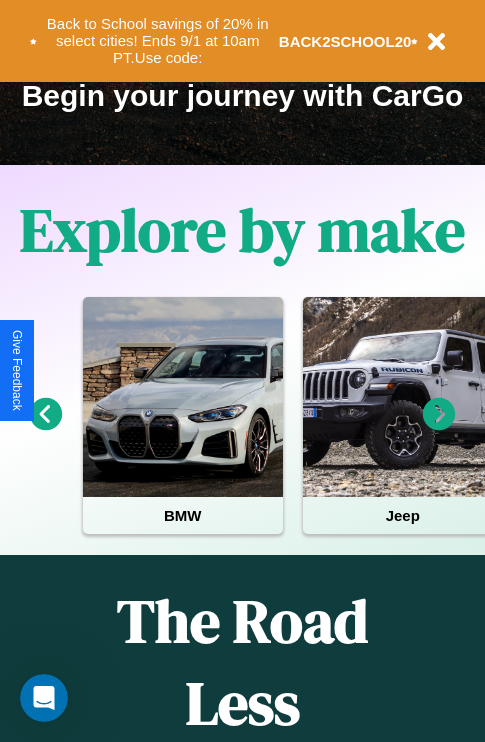 click 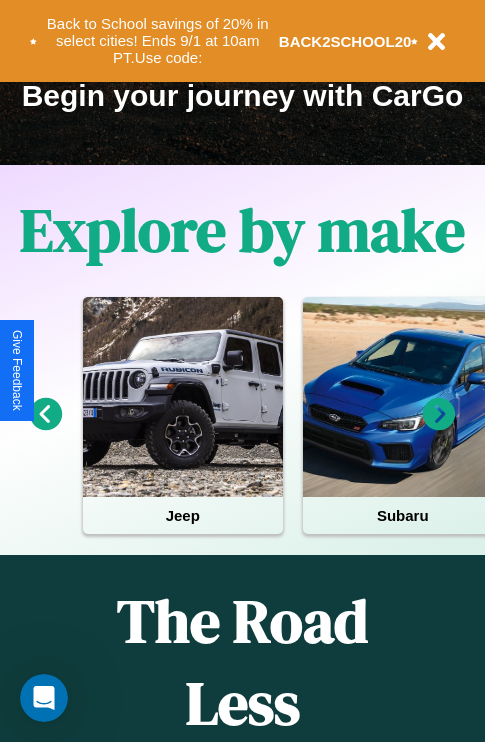 click 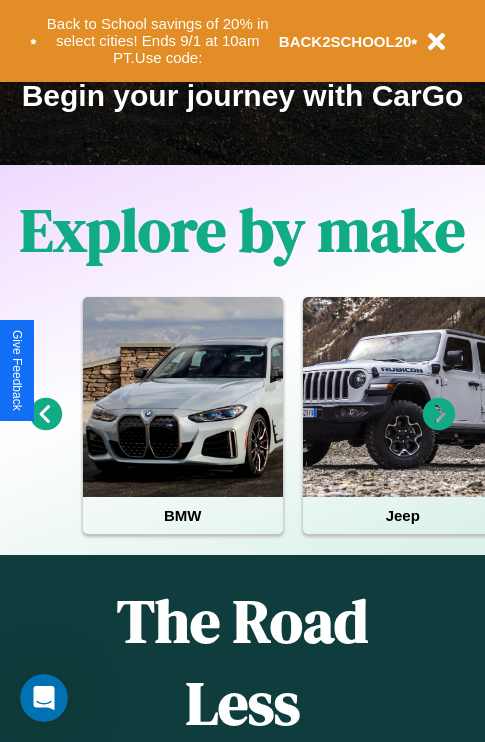 click 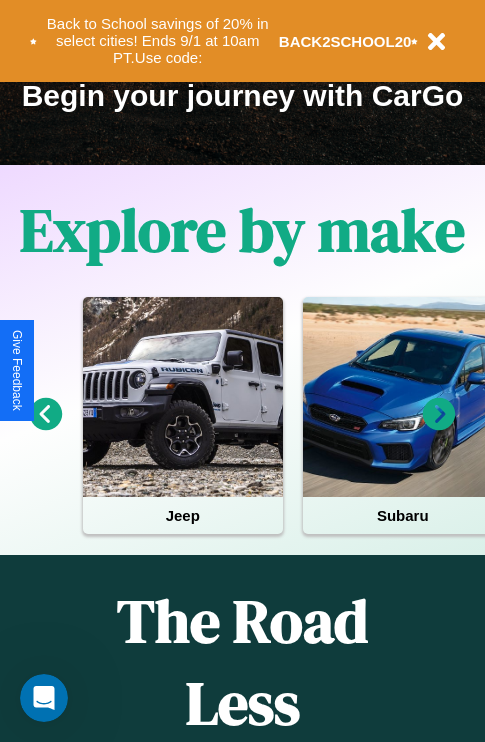 click 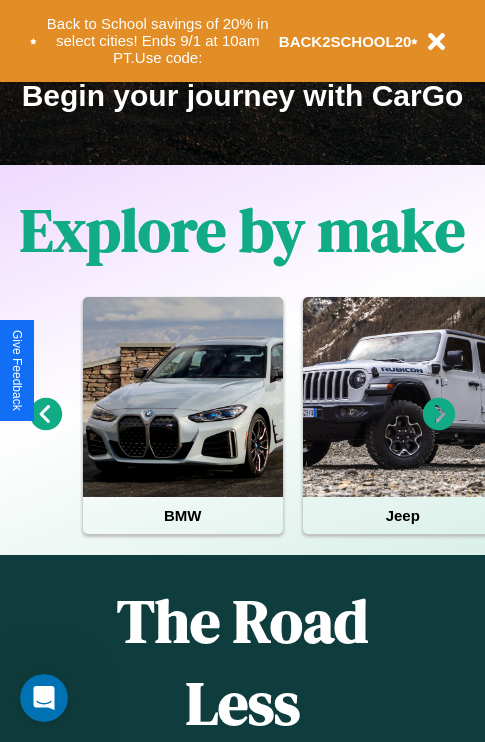click 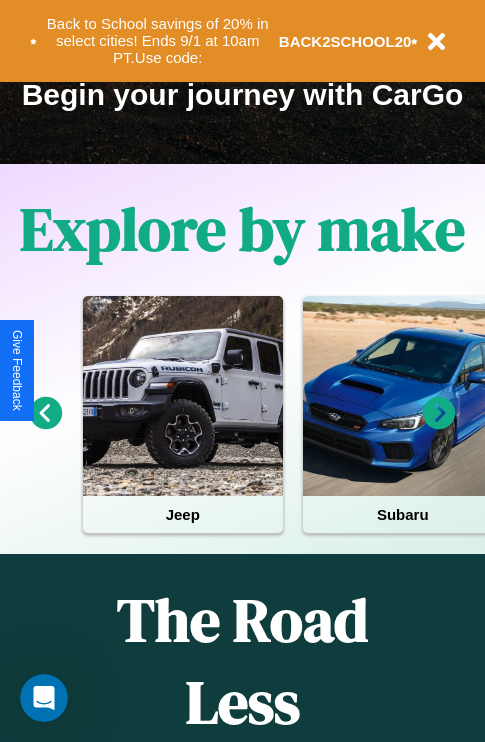 scroll, scrollTop: 308, scrollLeft: 0, axis: vertical 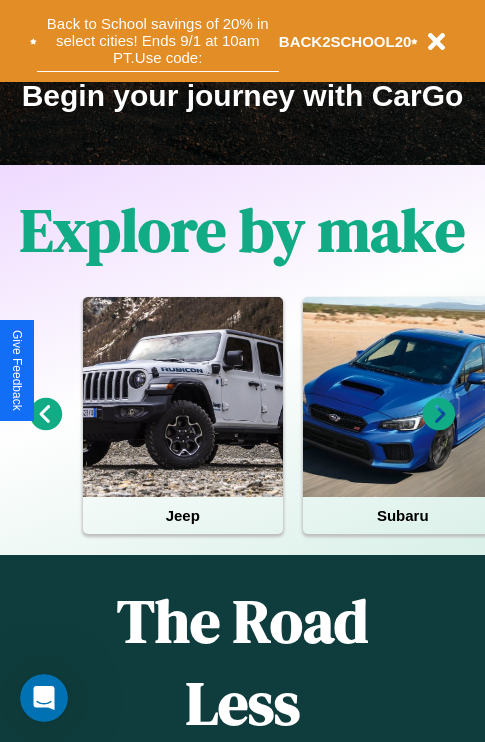 click on "Back to School savings of 20% in select cities! Ends 9/1 at 10am PT.  Use code:" at bounding box center (158, 41) 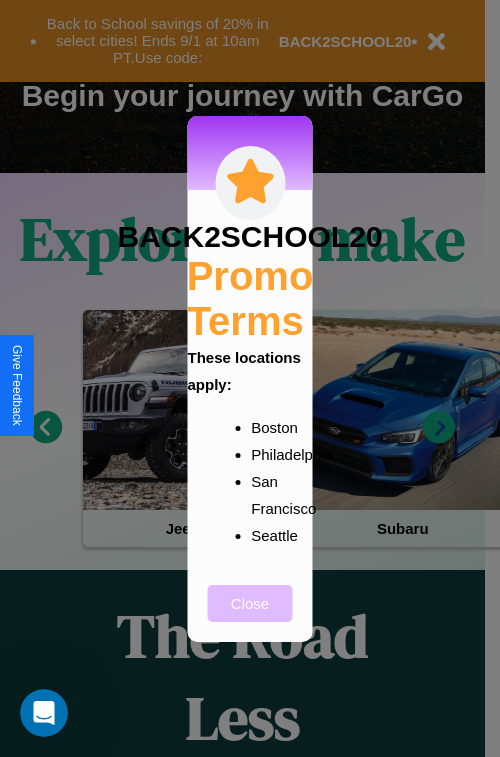 click on "Close" at bounding box center (250, 603) 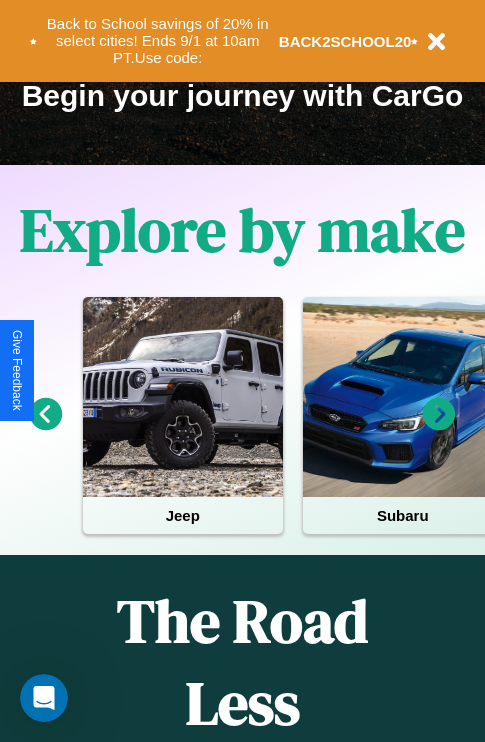 click 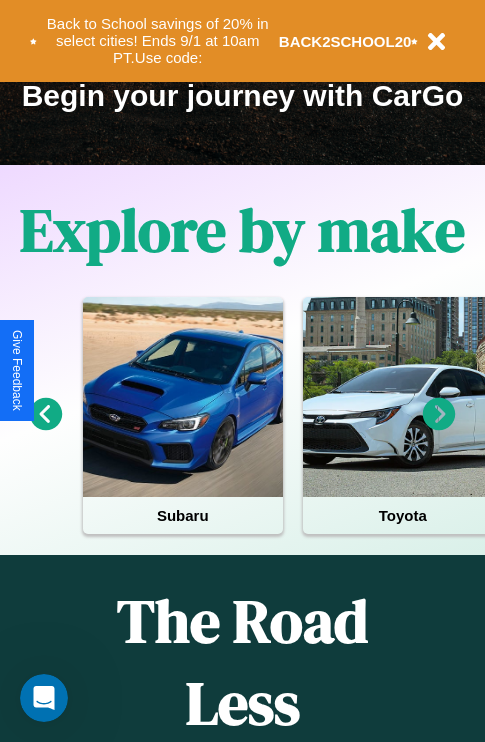 click 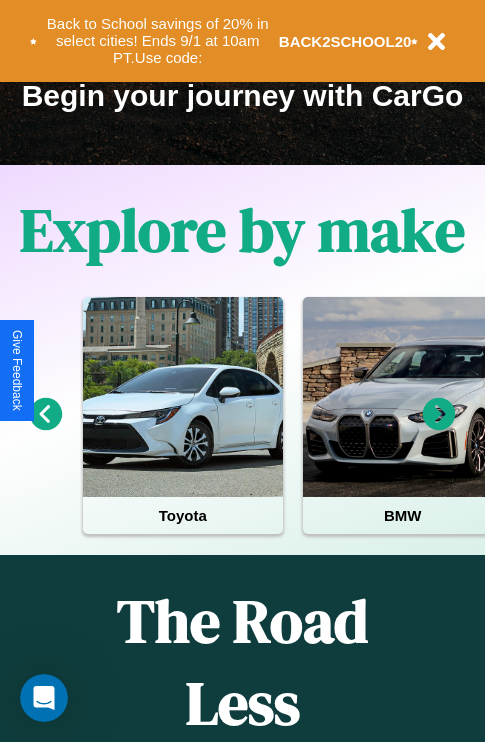 click 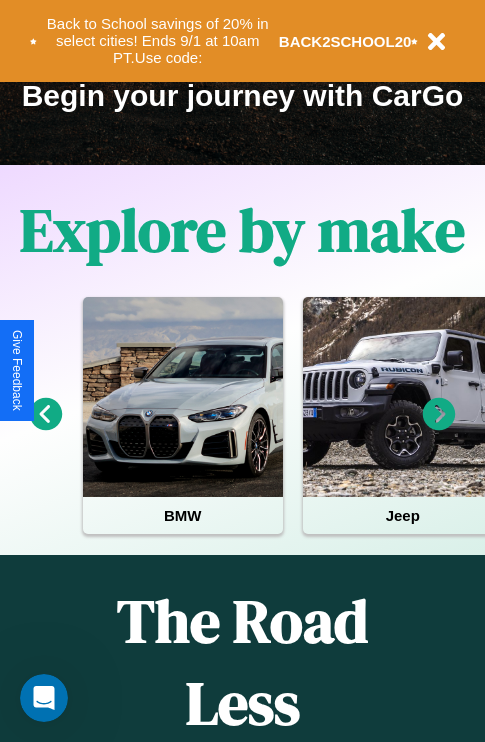 click 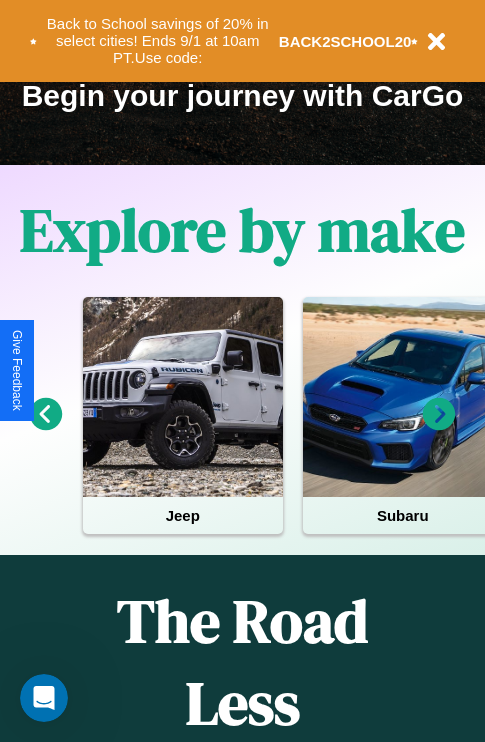 click 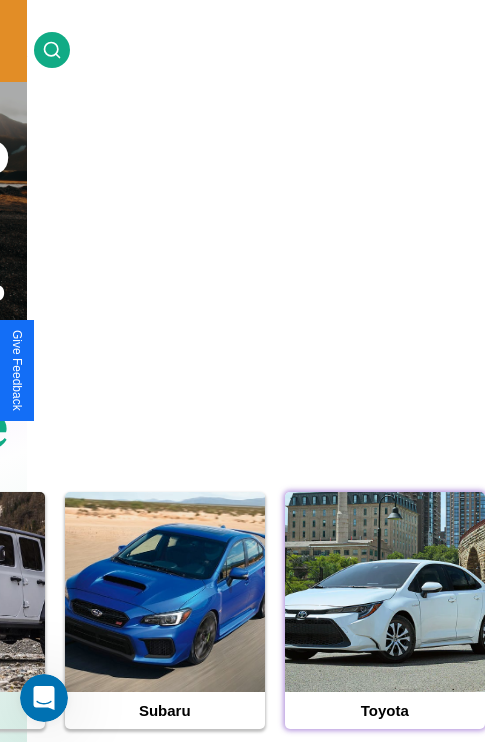 click at bounding box center [385, 592] 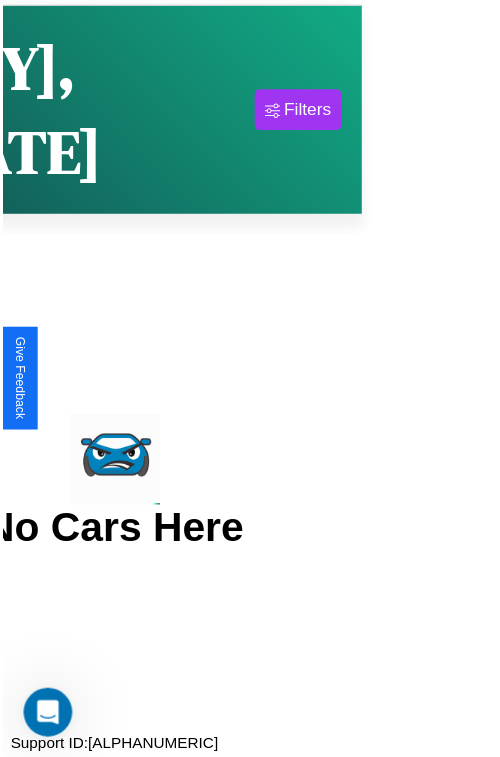 scroll, scrollTop: 0, scrollLeft: 0, axis: both 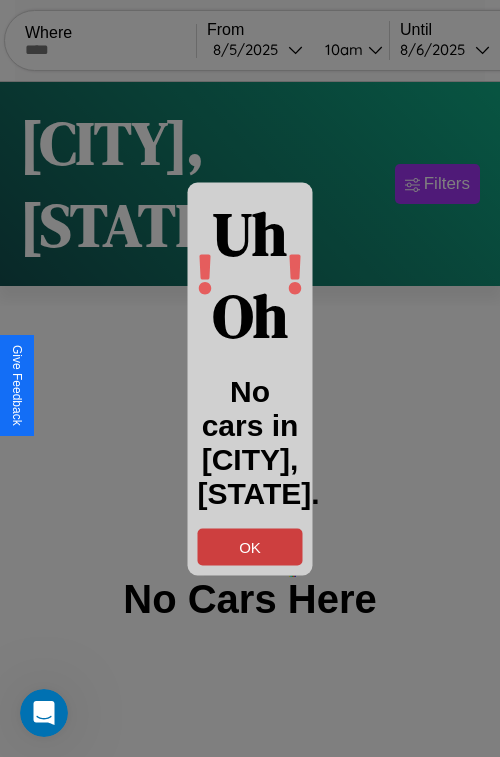 click on "OK" at bounding box center (250, 546) 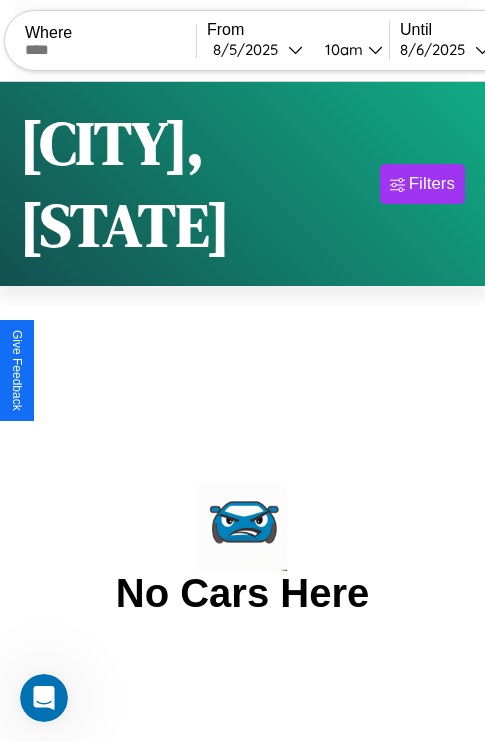 click at bounding box center [110, 50] 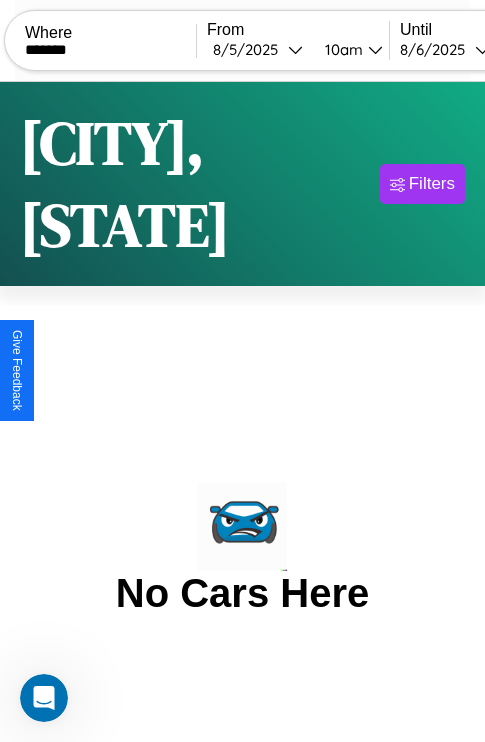 type on "*******" 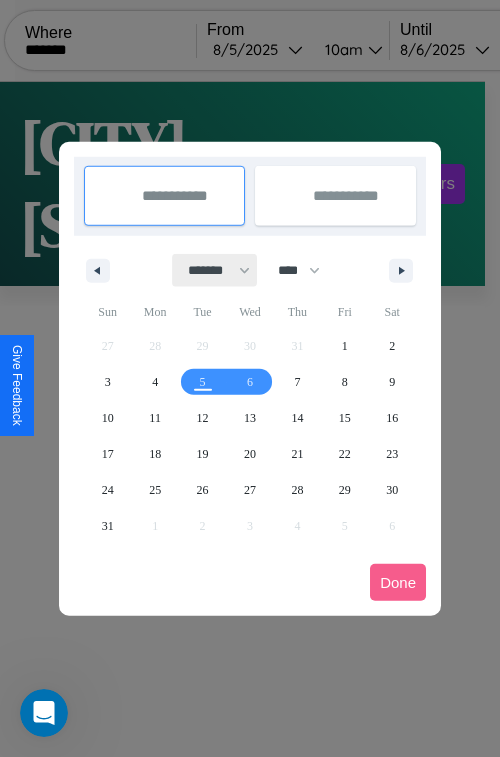 click on "******* ******** ***** ***** *** **** **** ****** ********* ******* ******** ********" at bounding box center [215, 270] 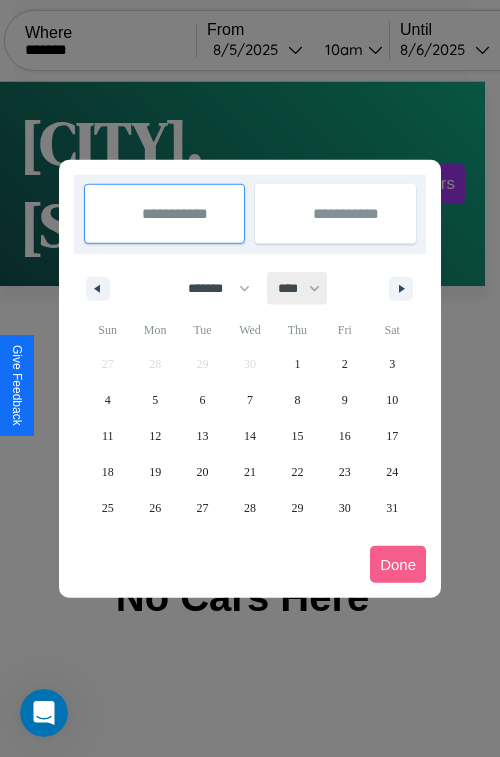 click on "**** **** **** **** **** **** **** **** **** **** **** **** **** **** **** **** **** **** **** **** **** **** **** **** **** **** **** **** **** **** **** **** **** **** **** **** **** **** **** **** **** **** **** **** **** **** **** **** **** **** **** **** **** **** **** **** **** **** **** **** **** **** **** **** **** **** **** **** **** **** **** **** **** **** **** **** **** **** **** **** **** **** **** **** **** **** **** **** **** **** **** **** **** **** **** **** **** **** **** **** **** **** **** **** **** **** **** **** **** **** **** **** **** **** **** **** **** **** **** **** ****" at bounding box center (298, 288) 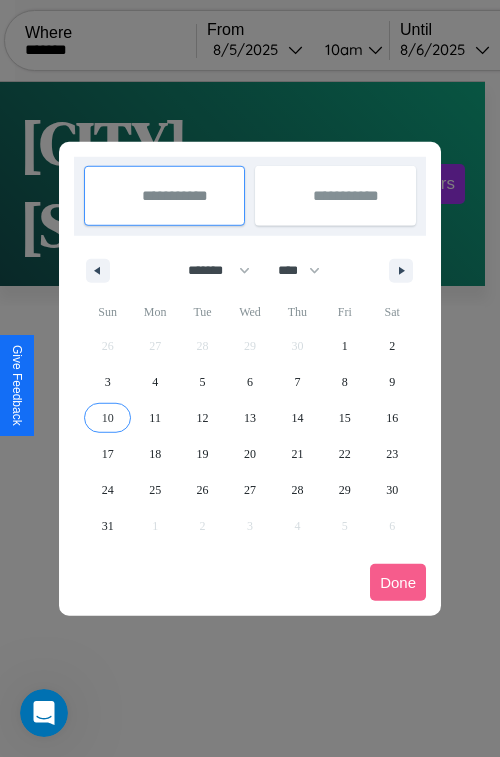 click on "10" at bounding box center (108, 418) 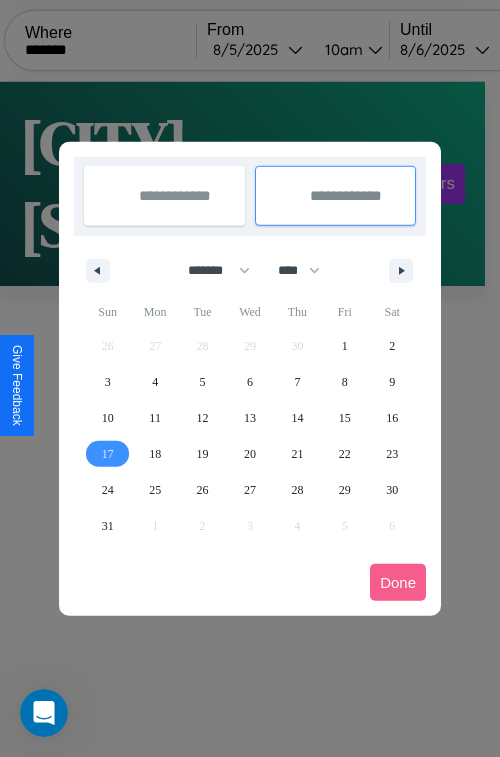 click on "17" at bounding box center [108, 454] 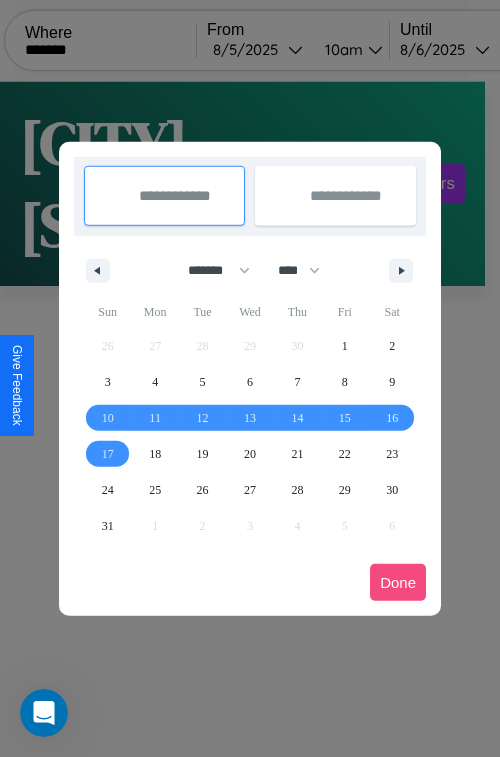 click on "Done" at bounding box center (398, 582) 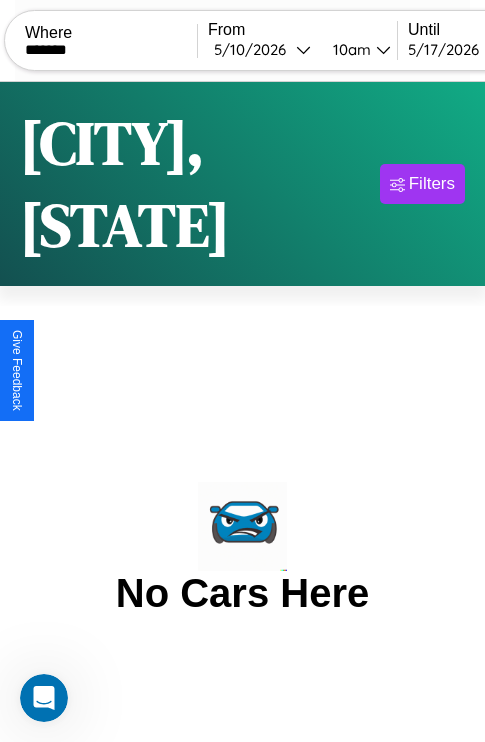 click on "10am" at bounding box center [349, 49] 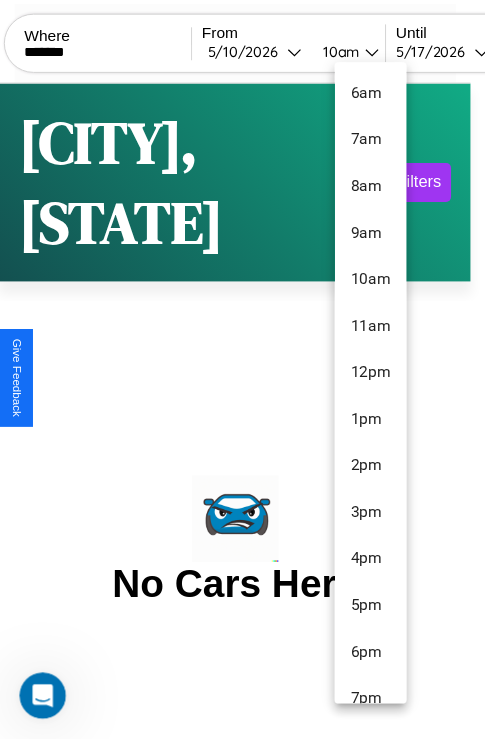 scroll, scrollTop: 163, scrollLeft: 0, axis: vertical 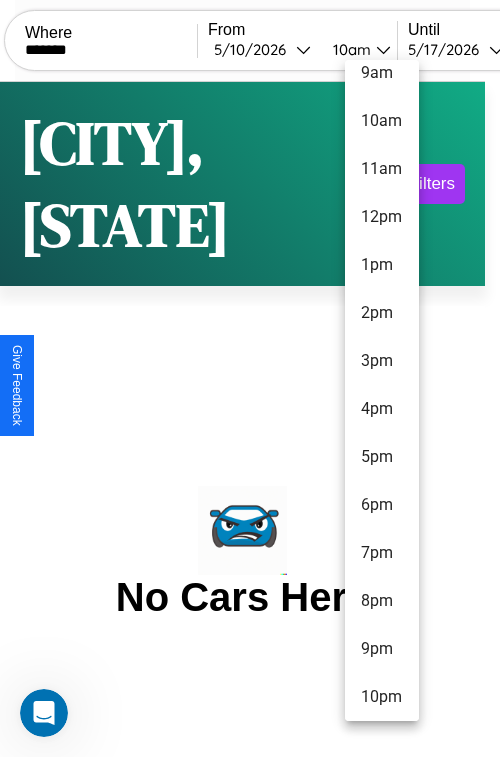 click on "10pm" at bounding box center [382, 697] 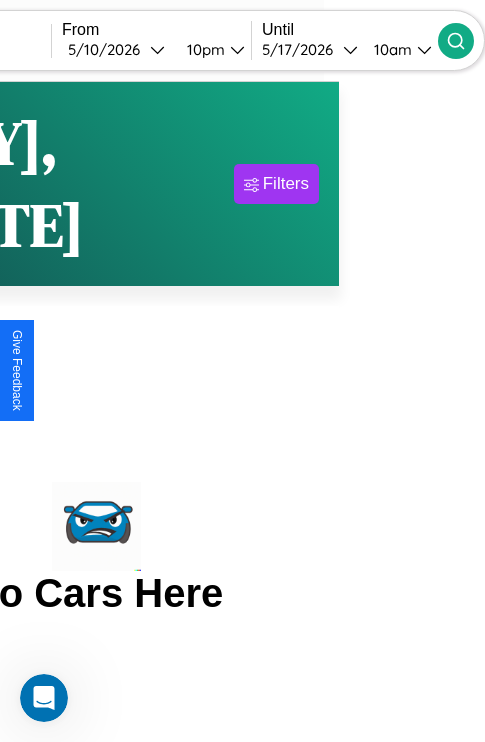click 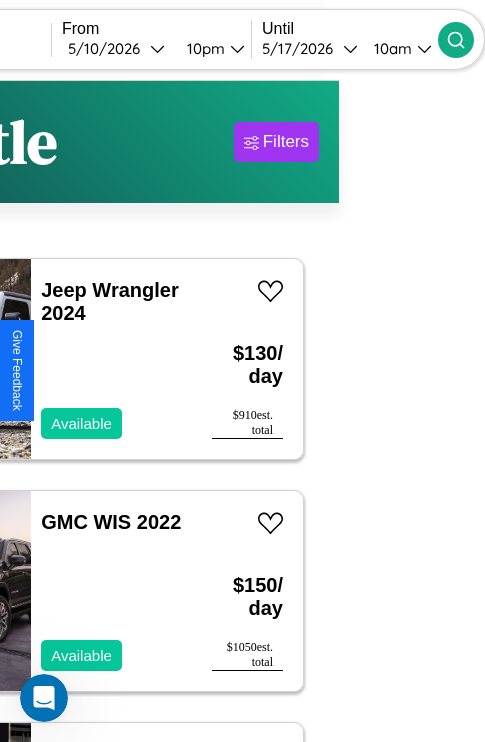 scroll, scrollTop: 95, scrollLeft: 35, axis: both 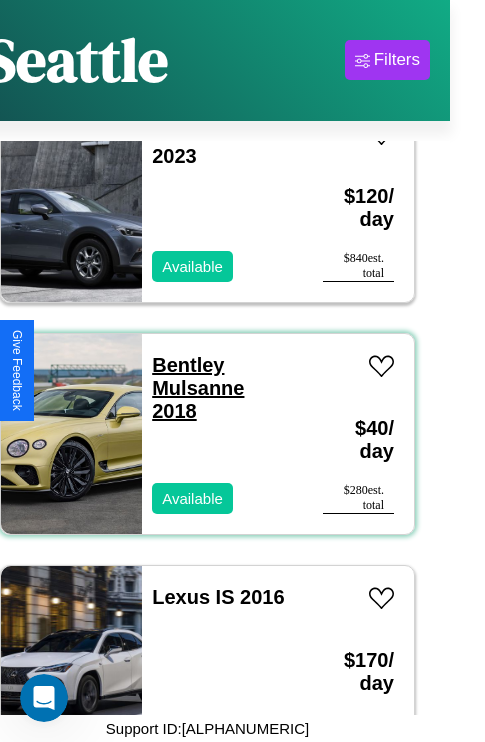 click on "Bentley   Mulsanne   2018" at bounding box center [198, 388] 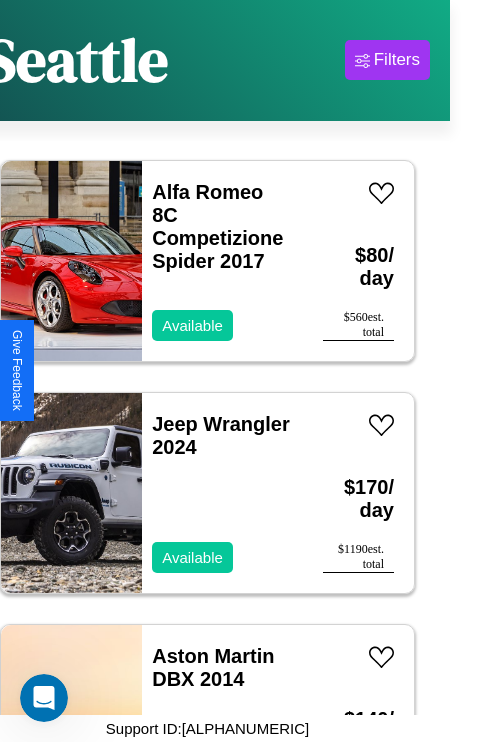 scroll, scrollTop: 16779, scrollLeft: 0, axis: vertical 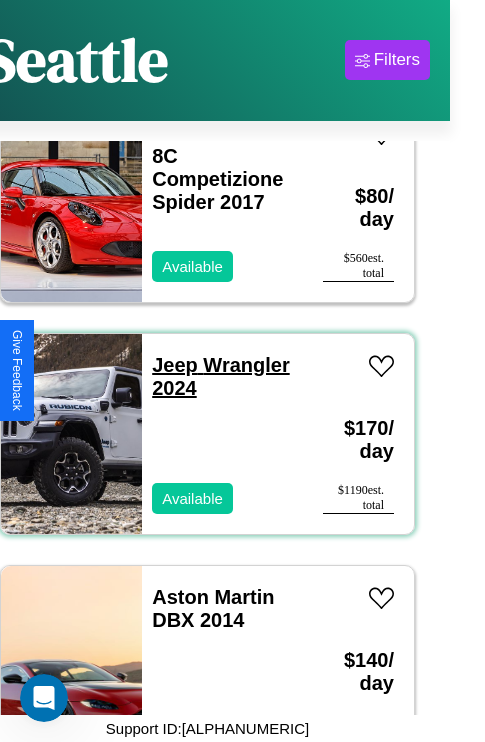 click on "Jeep   Wrangler   2024" at bounding box center [220, 376] 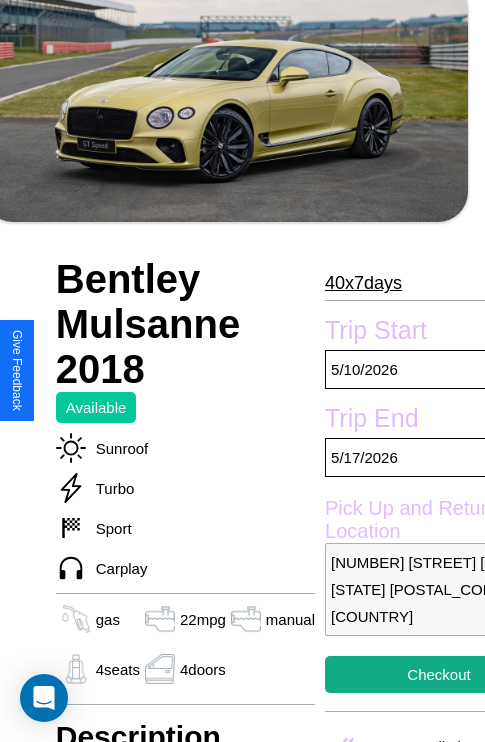 scroll, scrollTop: 405, scrollLeft: 68, axis: both 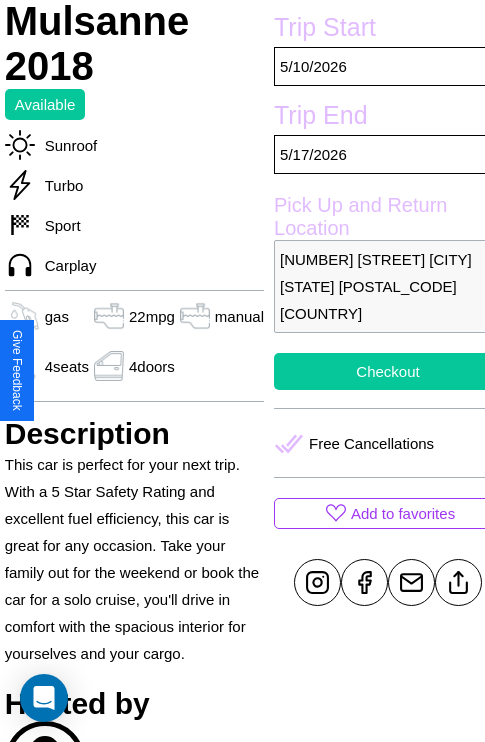 click on "Checkout" at bounding box center [388, 371] 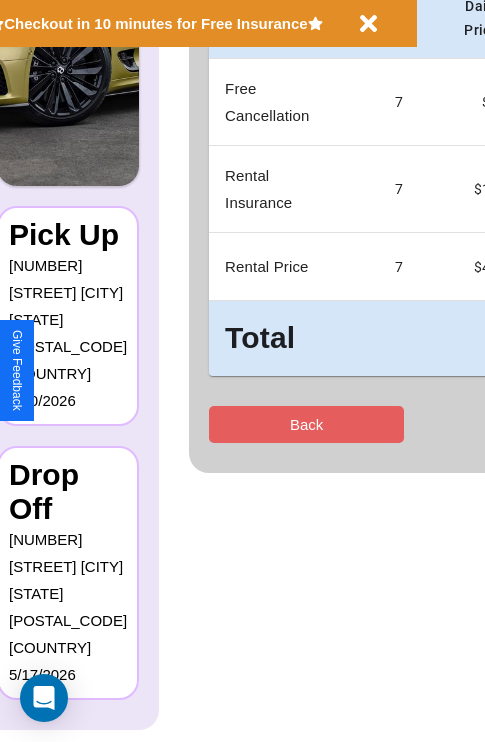 scroll, scrollTop: 0, scrollLeft: 0, axis: both 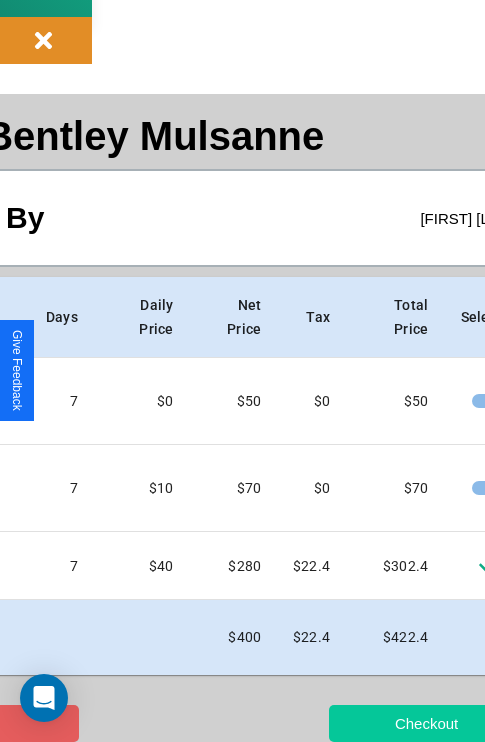 click on "Checkout" at bounding box center (426, 723) 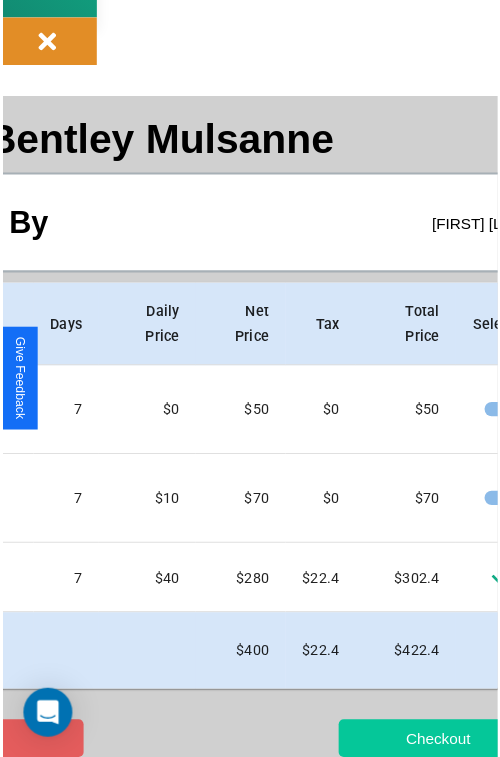 scroll, scrollTop: 0, scrollLeft: 0, axis: both 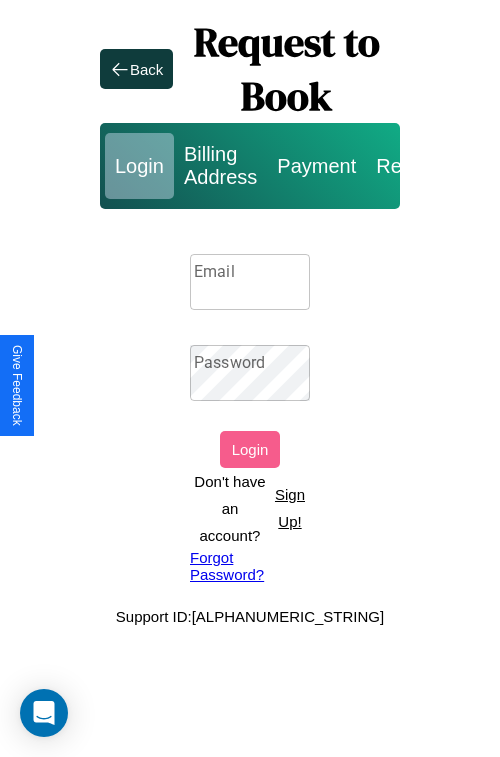 click on "Email" at bounding box center [250, 282] 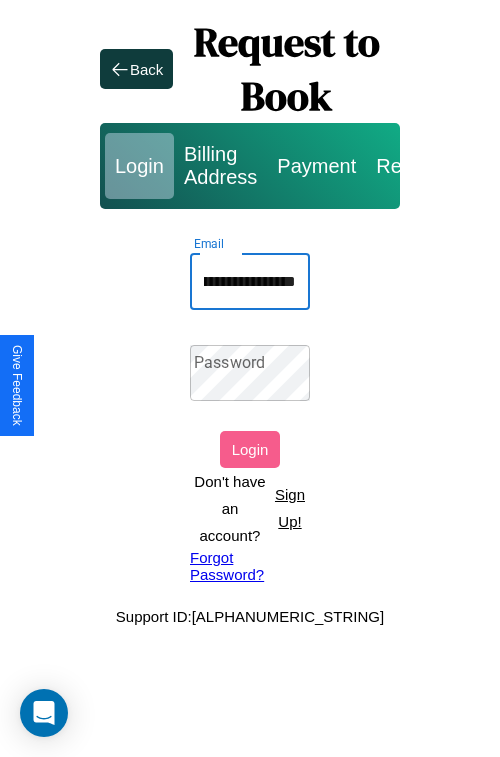 scroll, scrollTop: 0, scrollLeft: 94, axis: horizontal 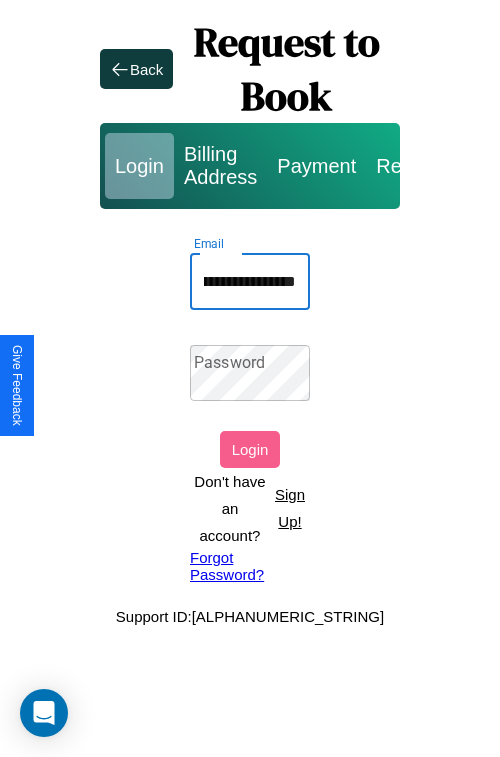 type on "**********" 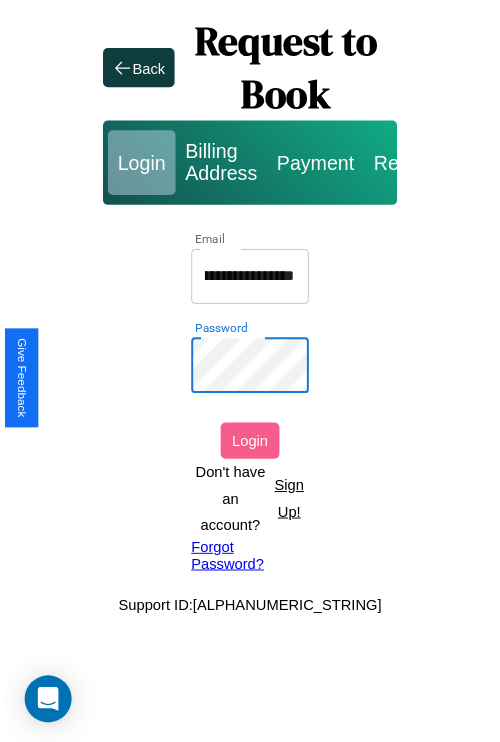 scroll, scrollTop: 0, scrollLeft: 0, axis: both 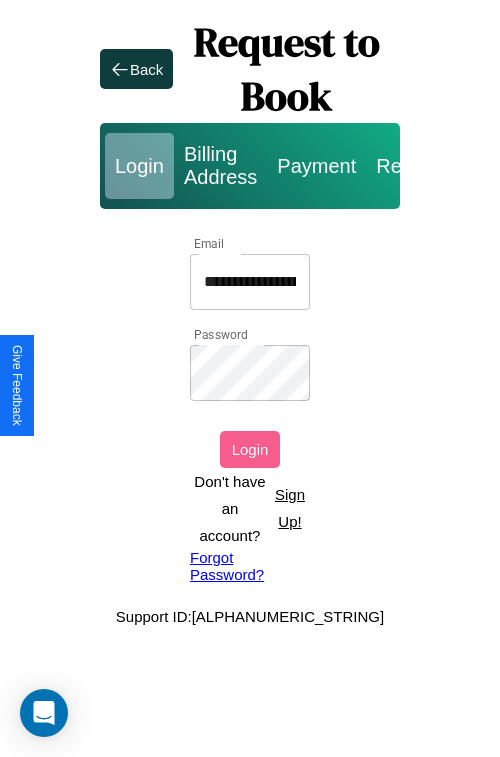 click on "Login" at bounding box center [250, 449] 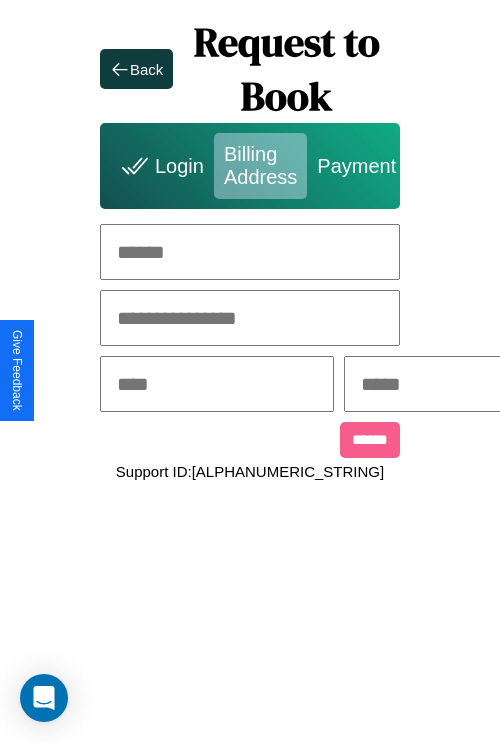 click at bounding box center (250, 252) 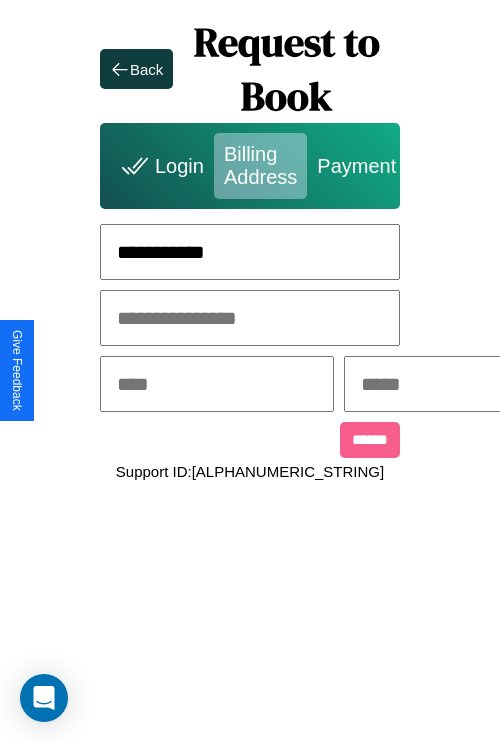 type on "**********" 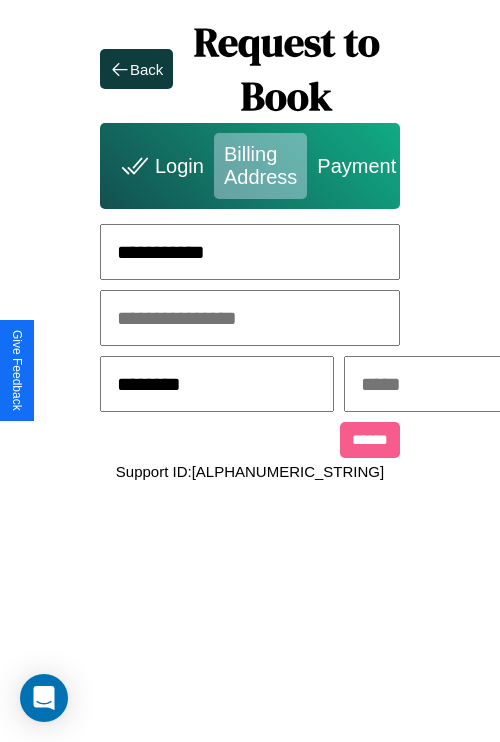 type on "********" 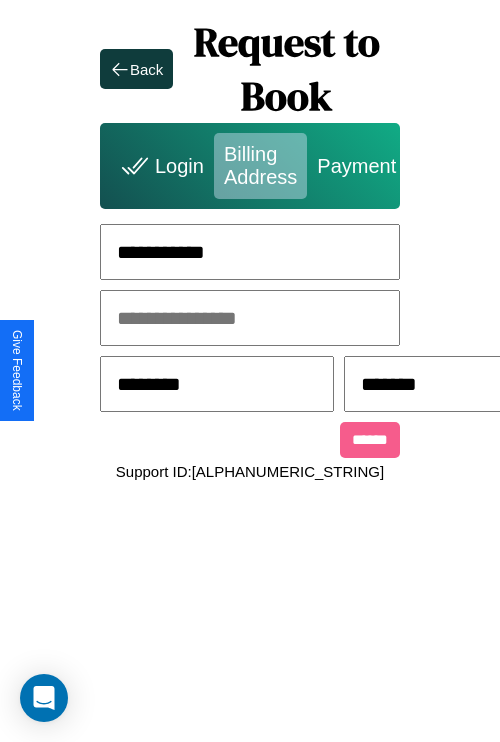 type on "*******" 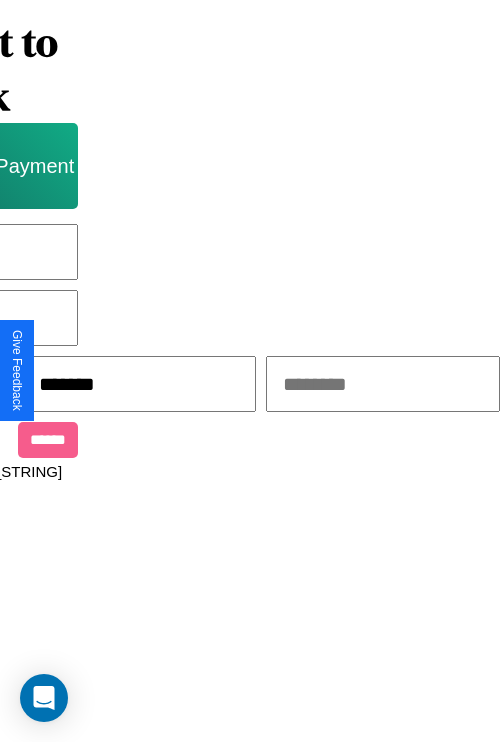 click at bounding box center (383, 384) 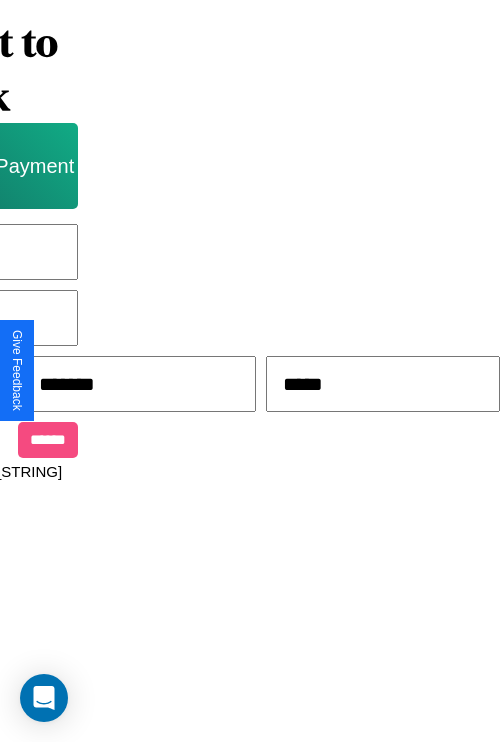 type on "*****" 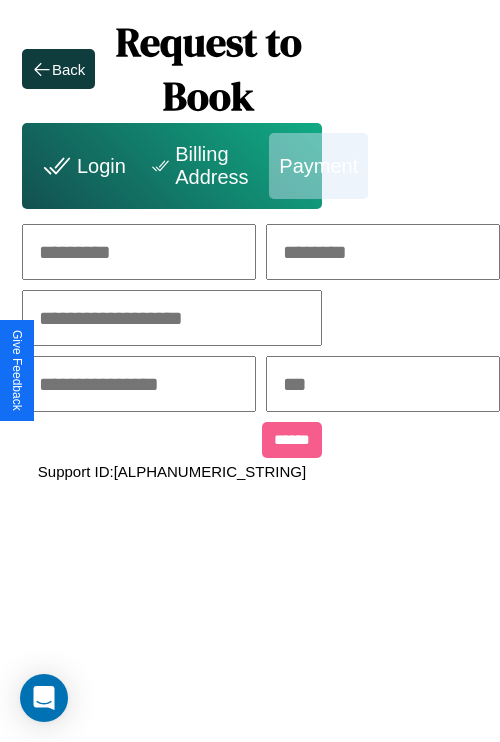 scroll, scrollTop: 0, scrollLeft: 208, axis: horizontal 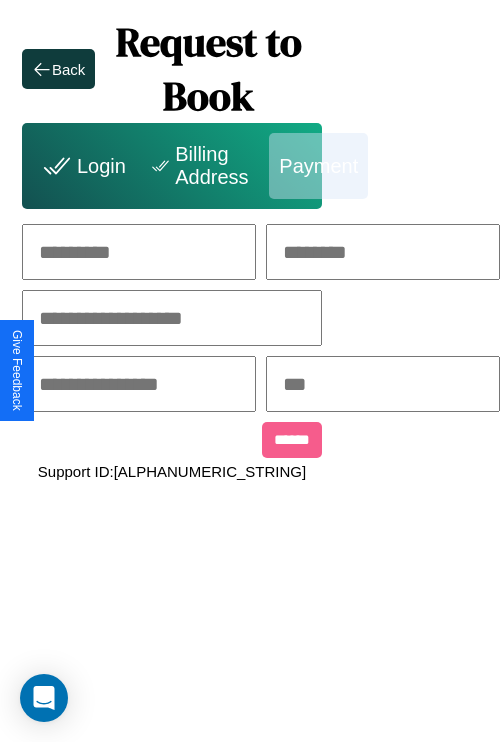 click at bounding box center (139, 252) 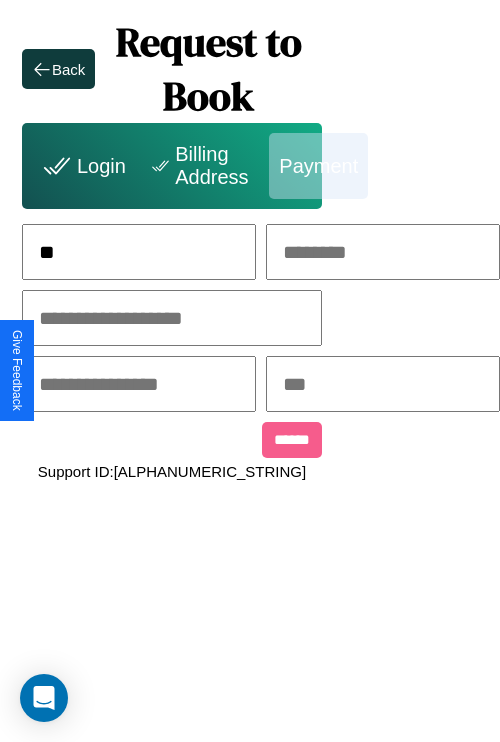 scroll, scrollTop: 0, scrollLeft: 127, axis: horizontal 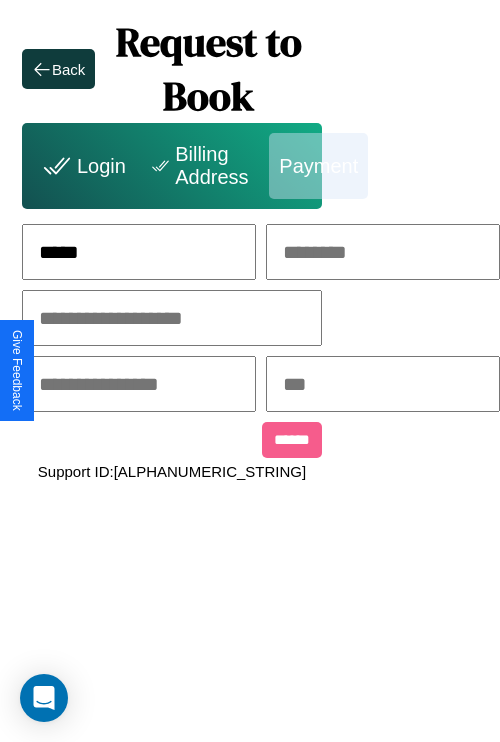 type on "*****" 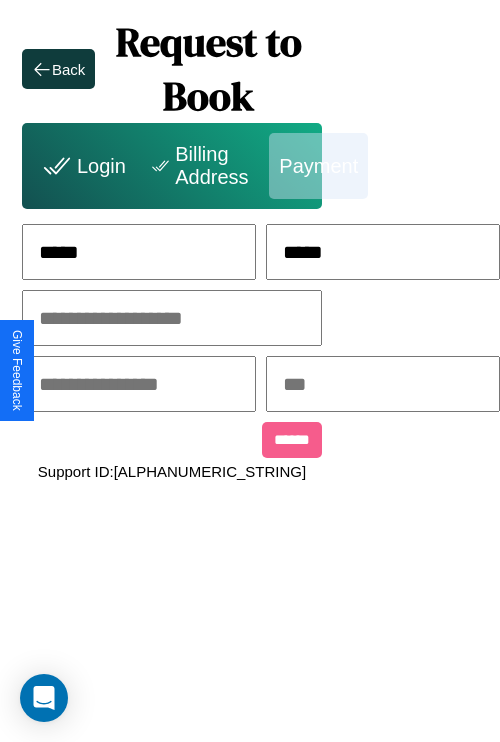 type on "*****" 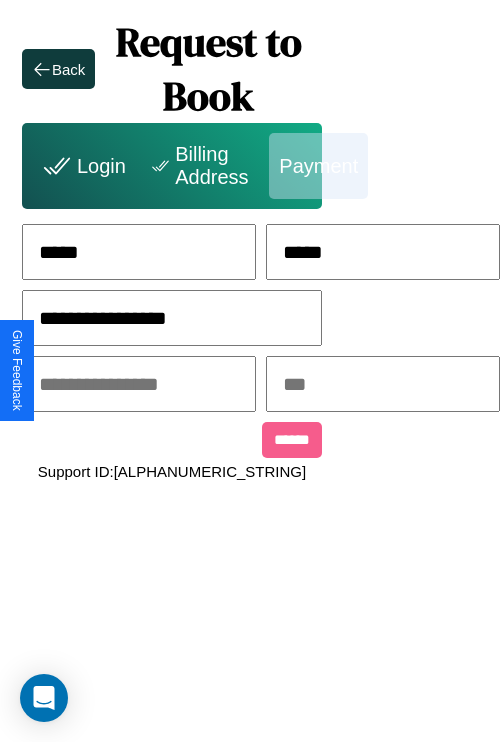 type on "**********" 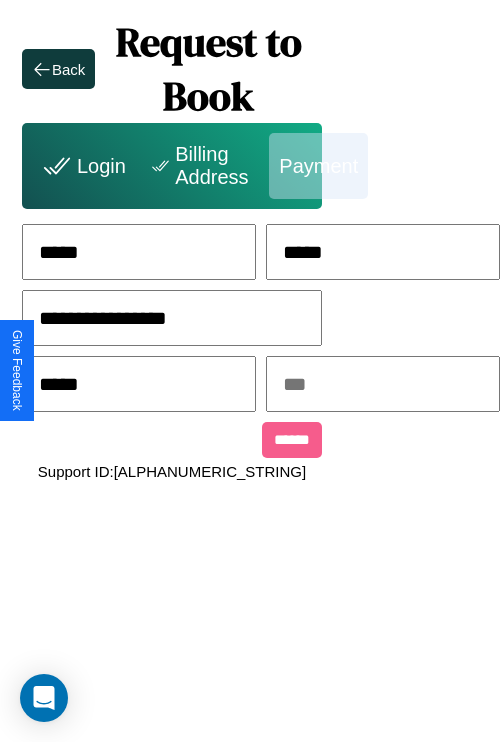 type on "*****" 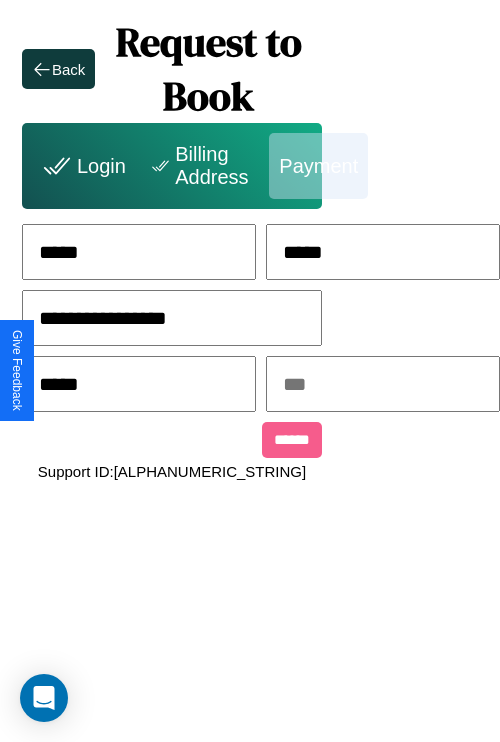 click at bounding box center [383, 384] 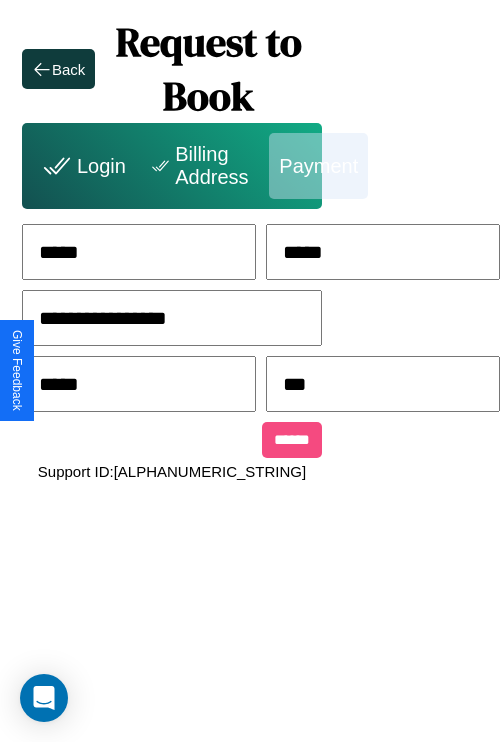 type on "***" 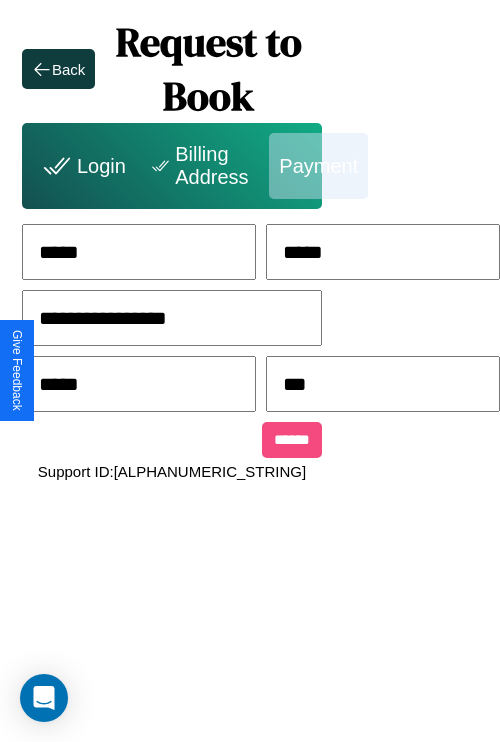 click on "******" at bounding box center [292, 440] 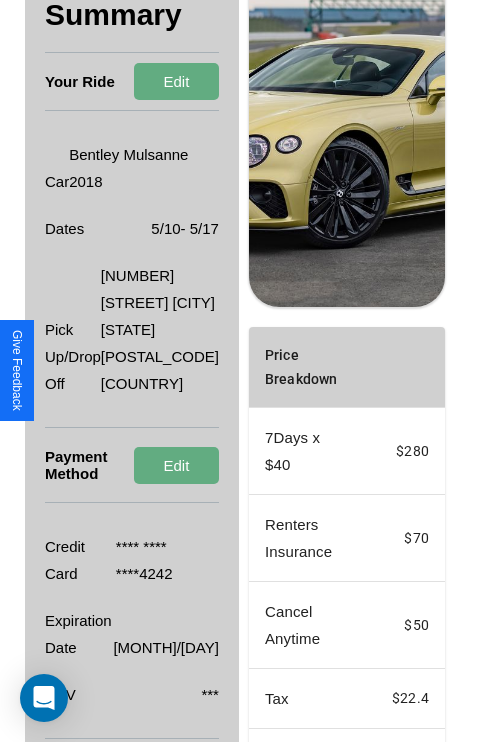 scroll, scrollTop: 482, scrollLeft: 72, axis: both 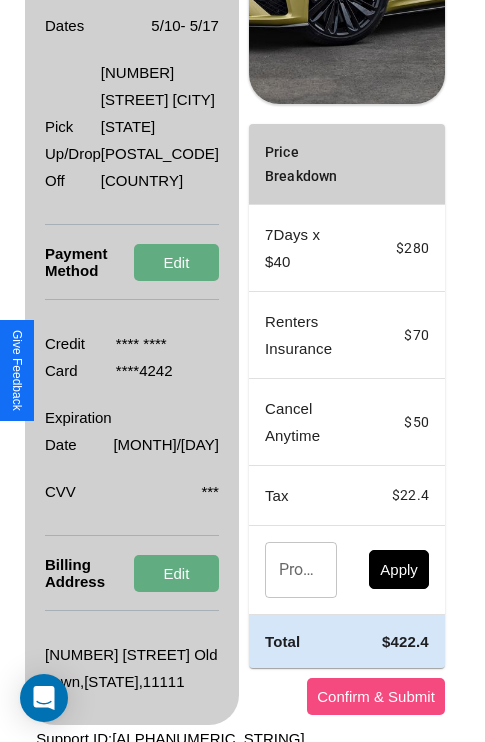 click on "Confirm & Submit" at bounding box center (376, 696) 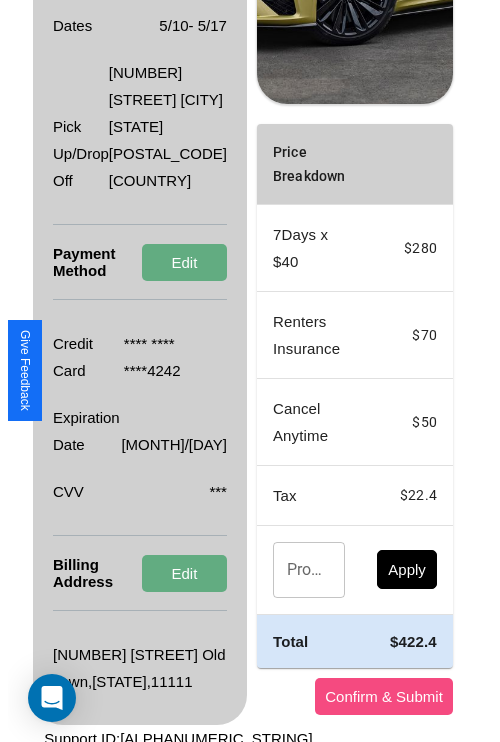 scroll, scrollTop: 0, scrollLeft: 72, axis: horizontal 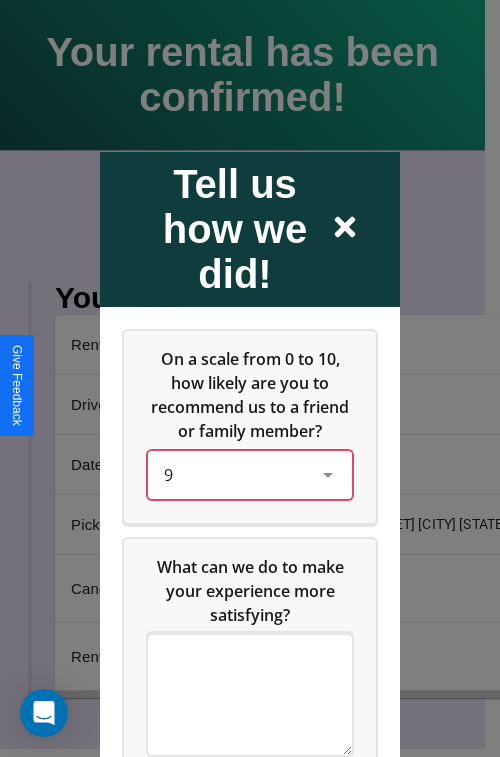 click on "9" at bounding box center [234, 474] 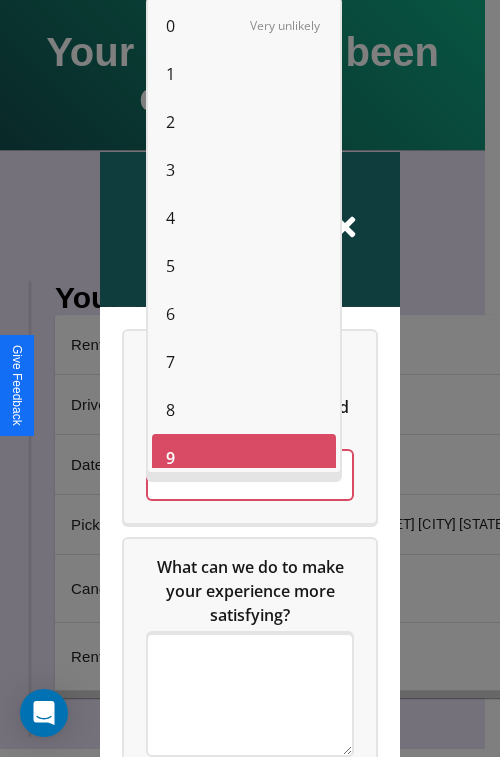 scroll, scrollTop: 14, scrollLeft: 0, axis: vertical 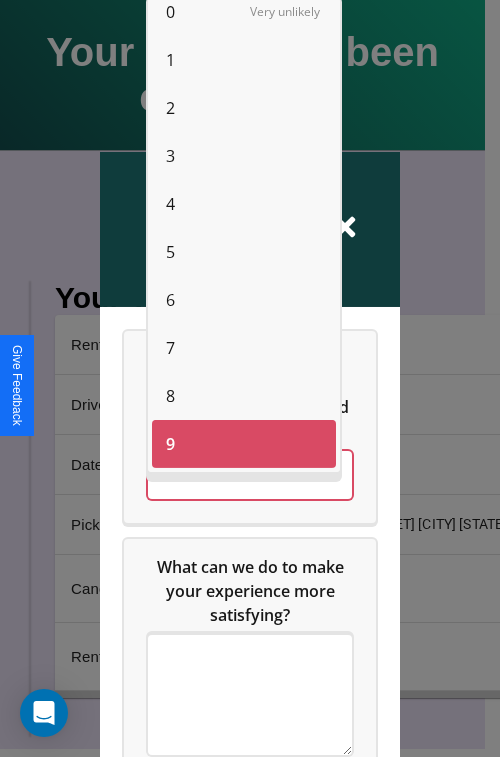 click on "10" at bounding box center (175, 492) 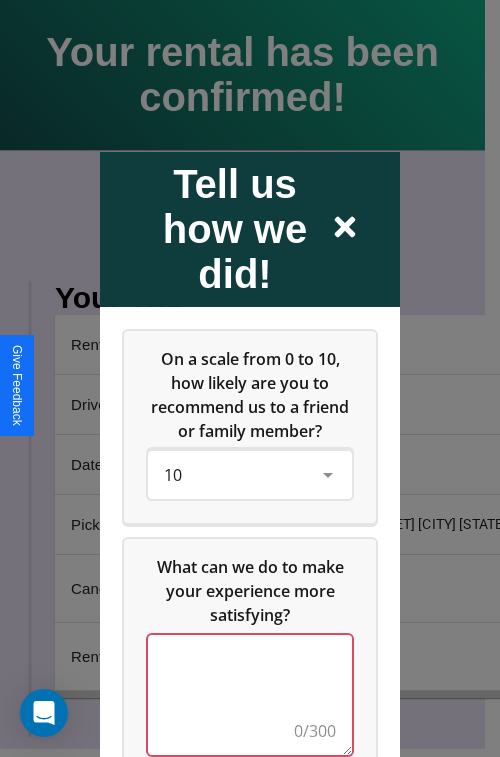 click at bounding box center (250, 694) 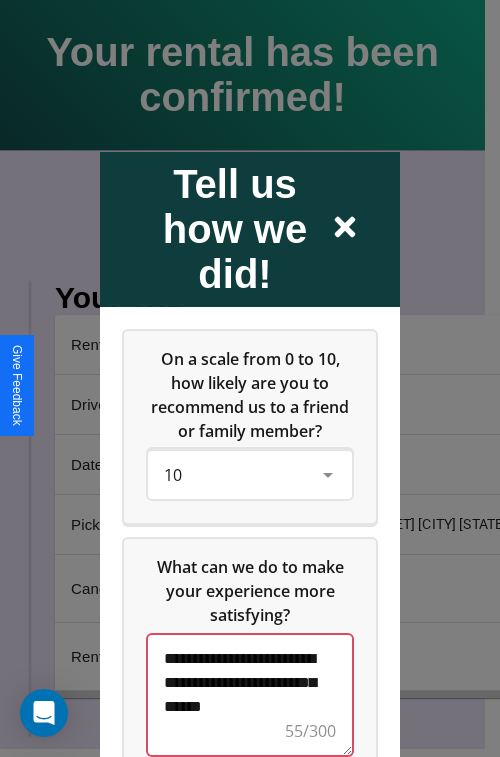 scroll, scrollTop: 5, scrollLeft: 0, axis: vertical 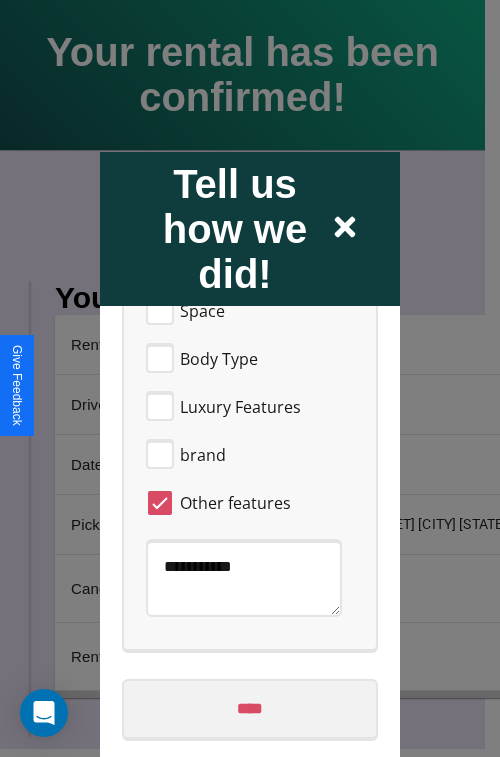 type on "**********" 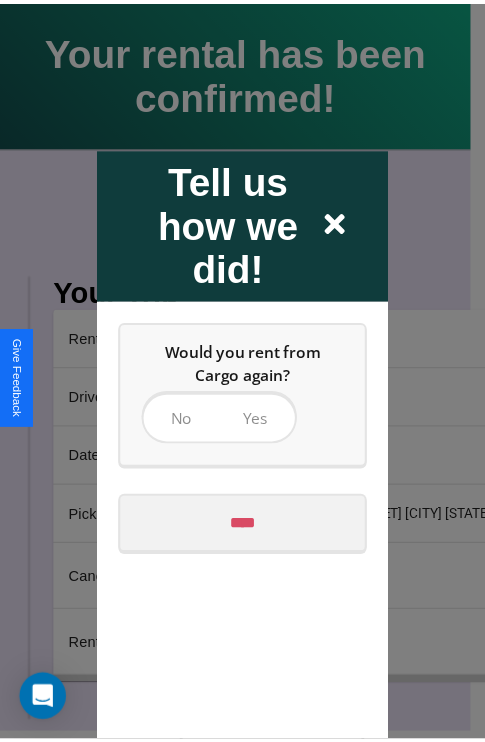 scroll, scrollTop: 0, scrollLeft: 0, axis: both 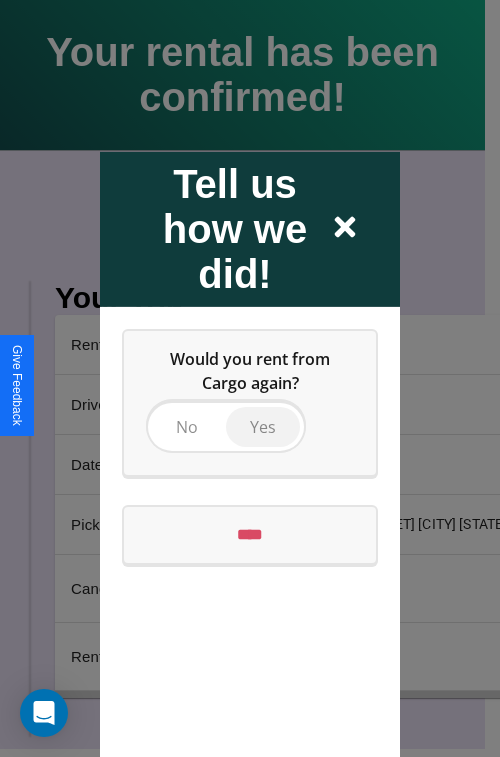 click on "Yes" at bounding box center (263, 426) 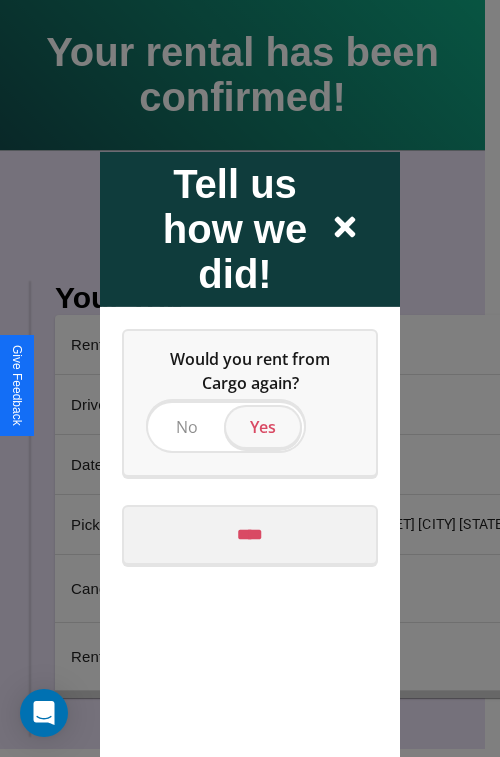 click on "****" at bounding box center (250, 534) 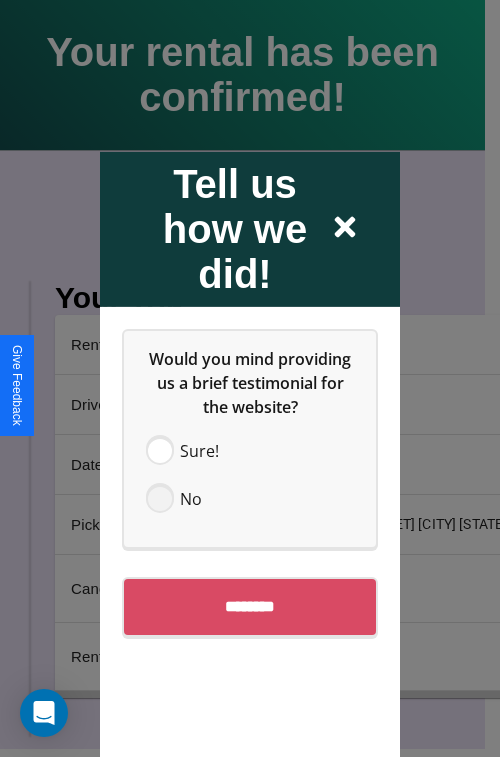 click at bounding box center (160, 498) 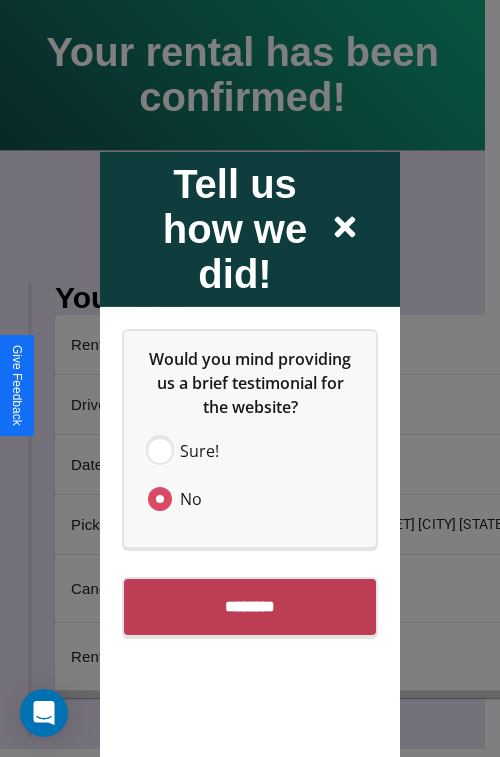 click on "********" at bounding box center [250, 606] 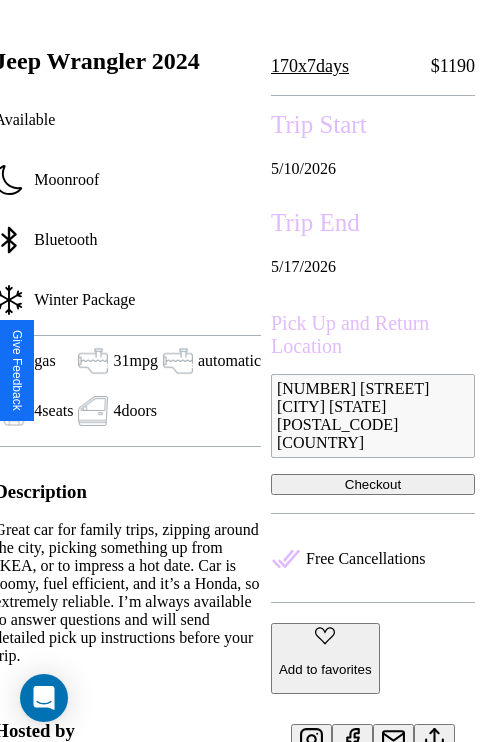 scroll, scrollTop: 404, scrollLeft: 84, axis: both 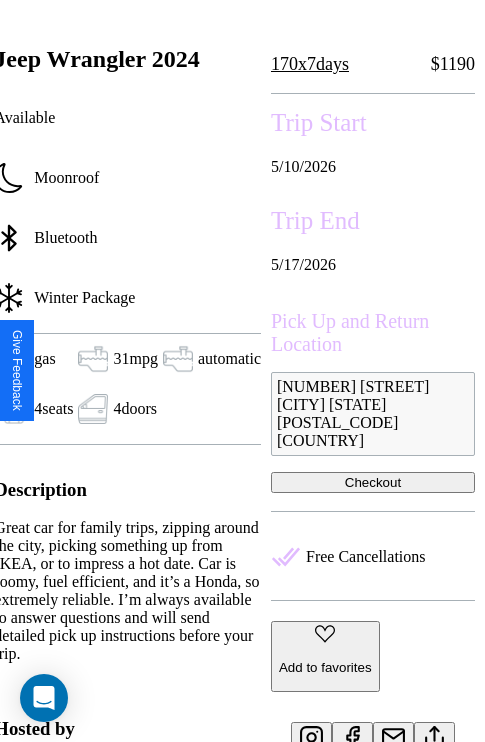 click on "Checkout" at bounding box center (373, 482) 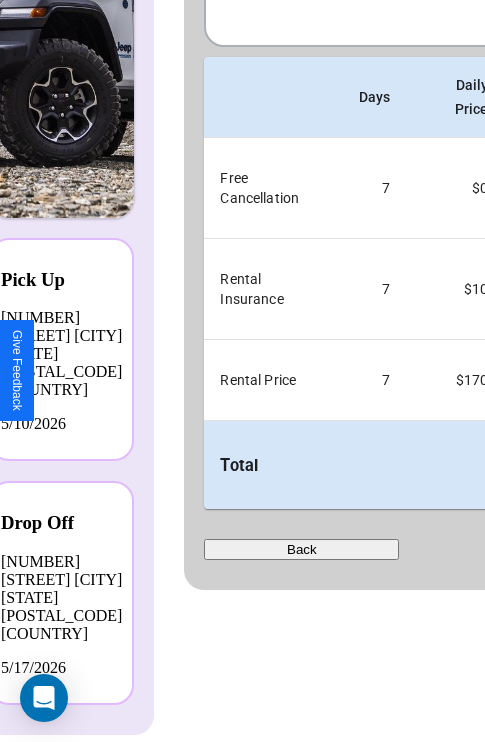 scroll, scrollTop: 0, scrollLeft: 0, axis: both 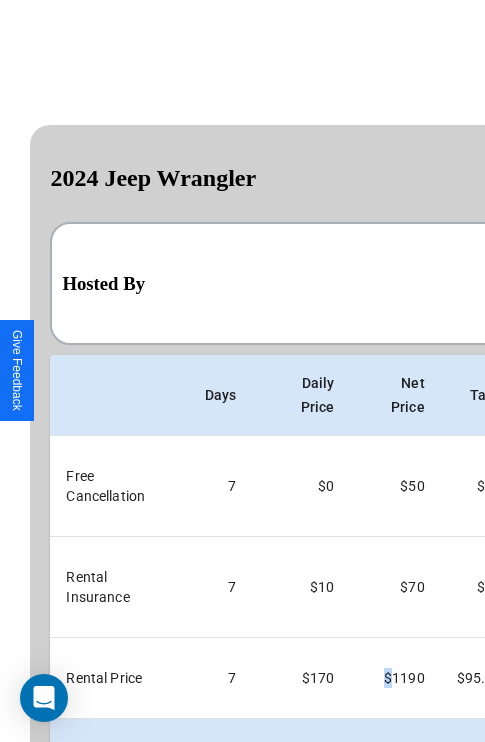 click on "Back" at bounding box center (147, 847) 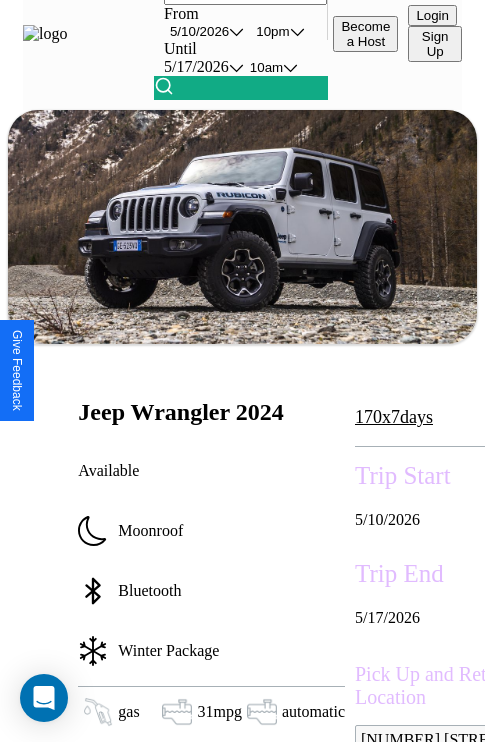 scroll, scrollTop: 55, scrollLeft: 0, axis: vertical 